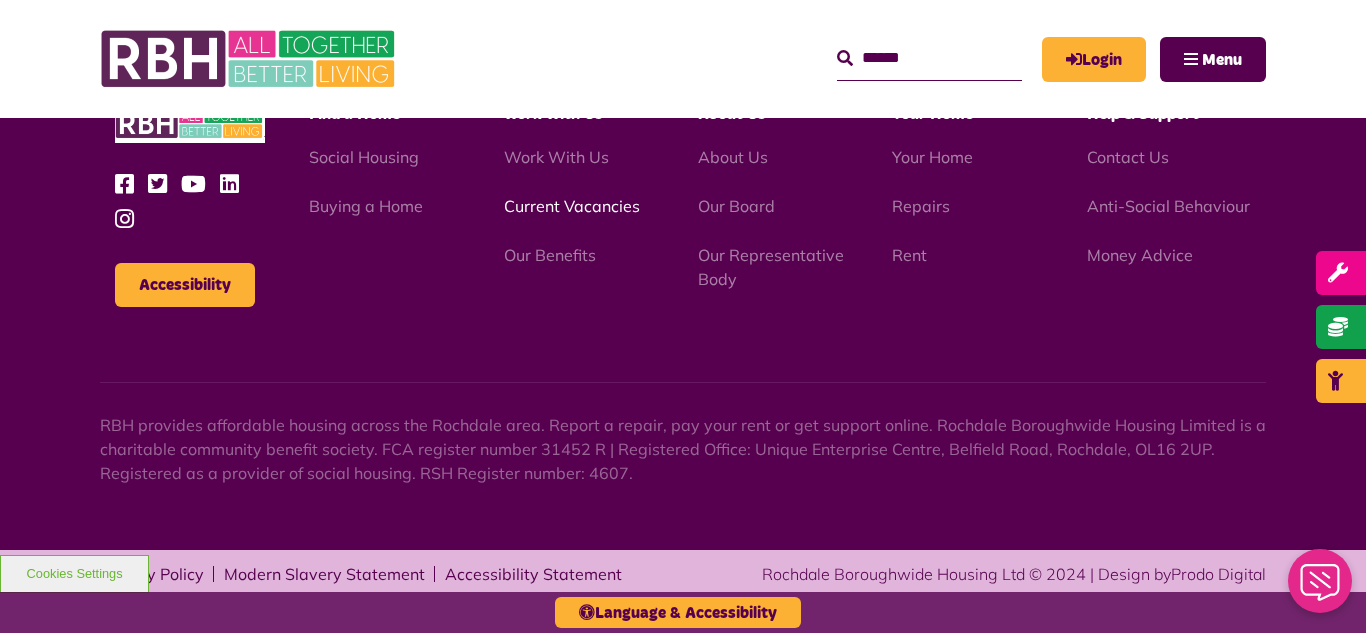 scroll, scrollTop: 2831, scrollLeft: 0, axis: vertical 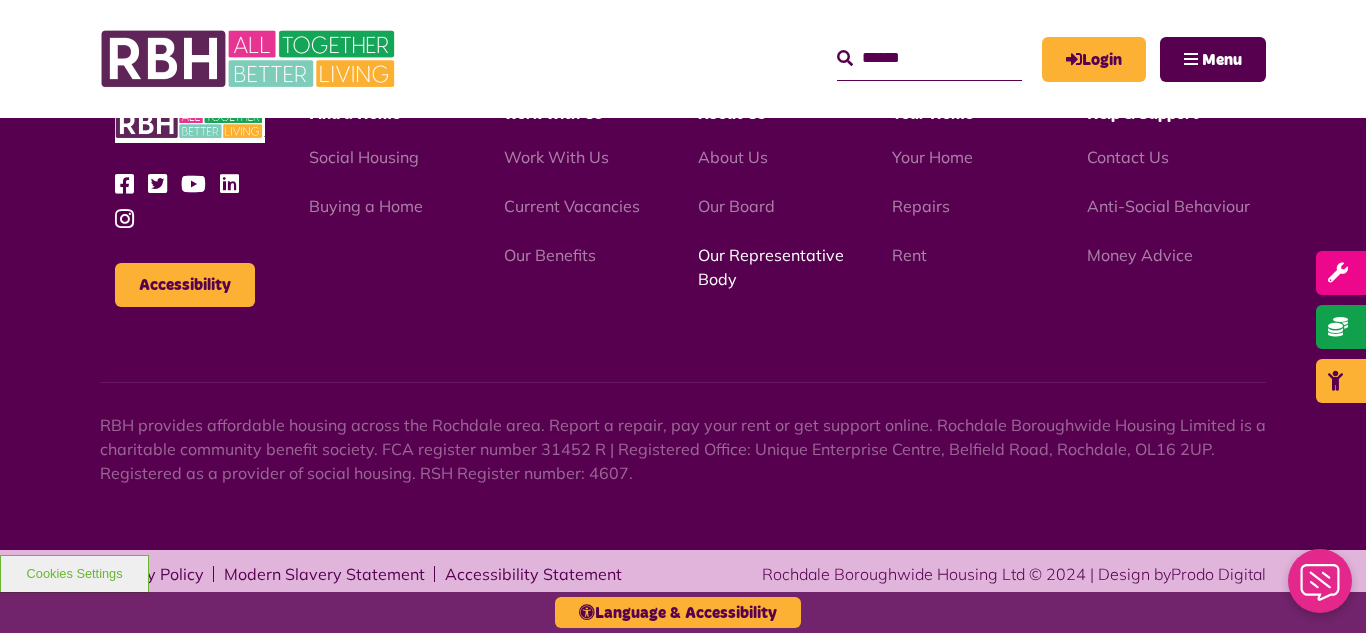 click on "Our Representative Body" at bounding box center [771, 267] 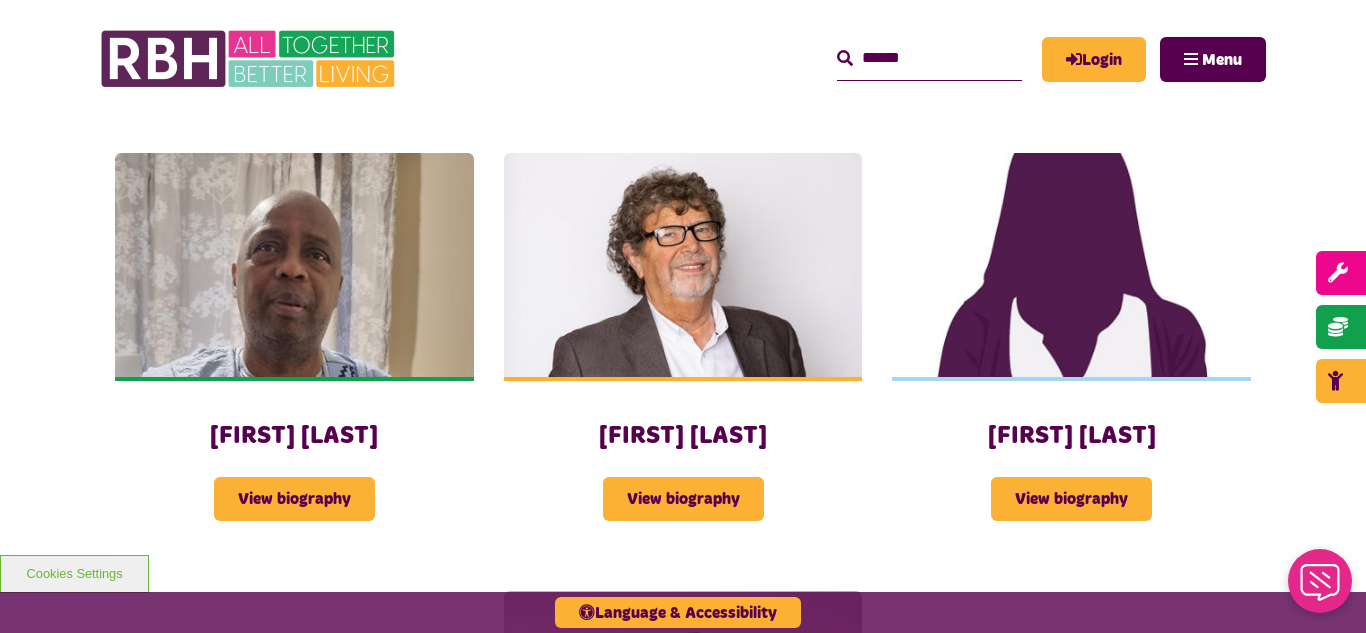 scroll, scrollTop: 2280, scrollLeft: 0, axis: vertical 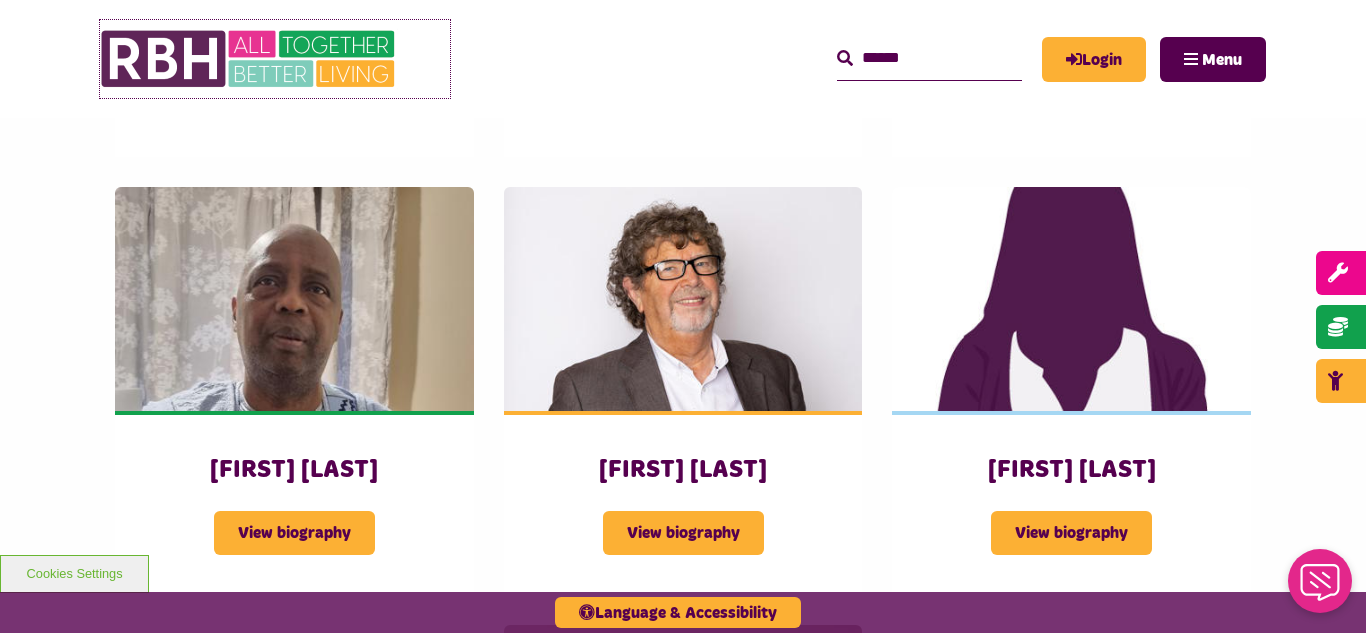 click at bounding box center [250, 59] 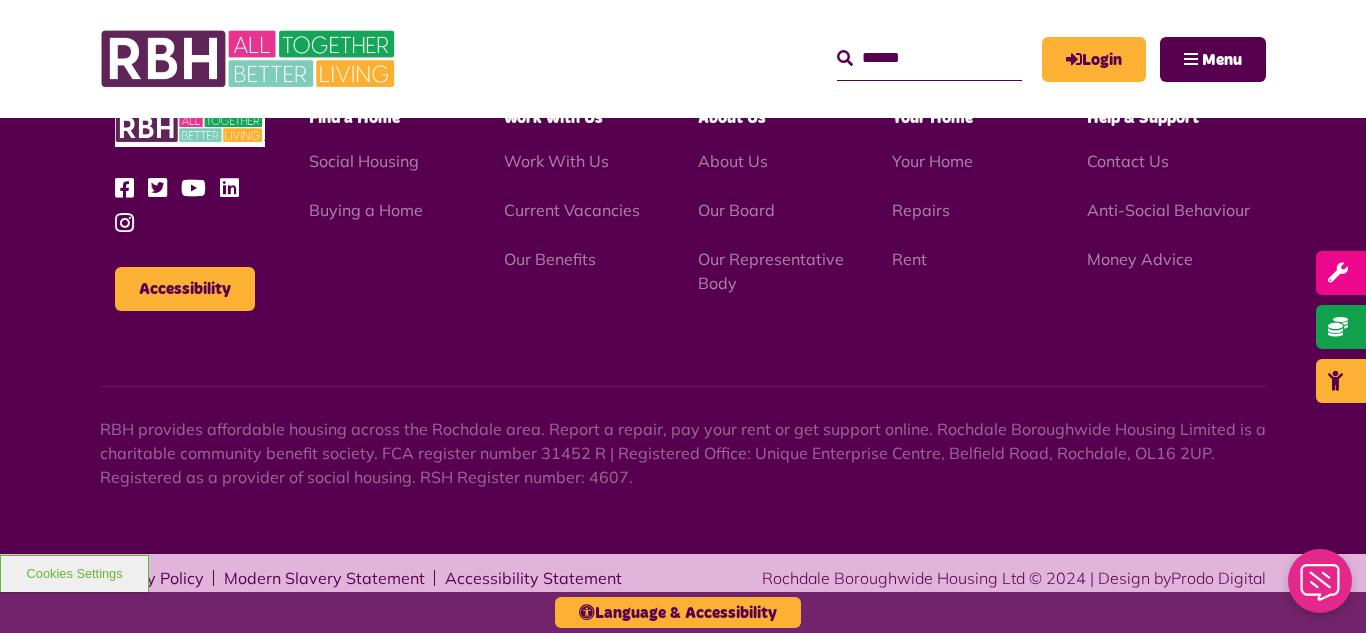 scroll, scrollTop: 2009, scrollLeft: 0, axis: vertical 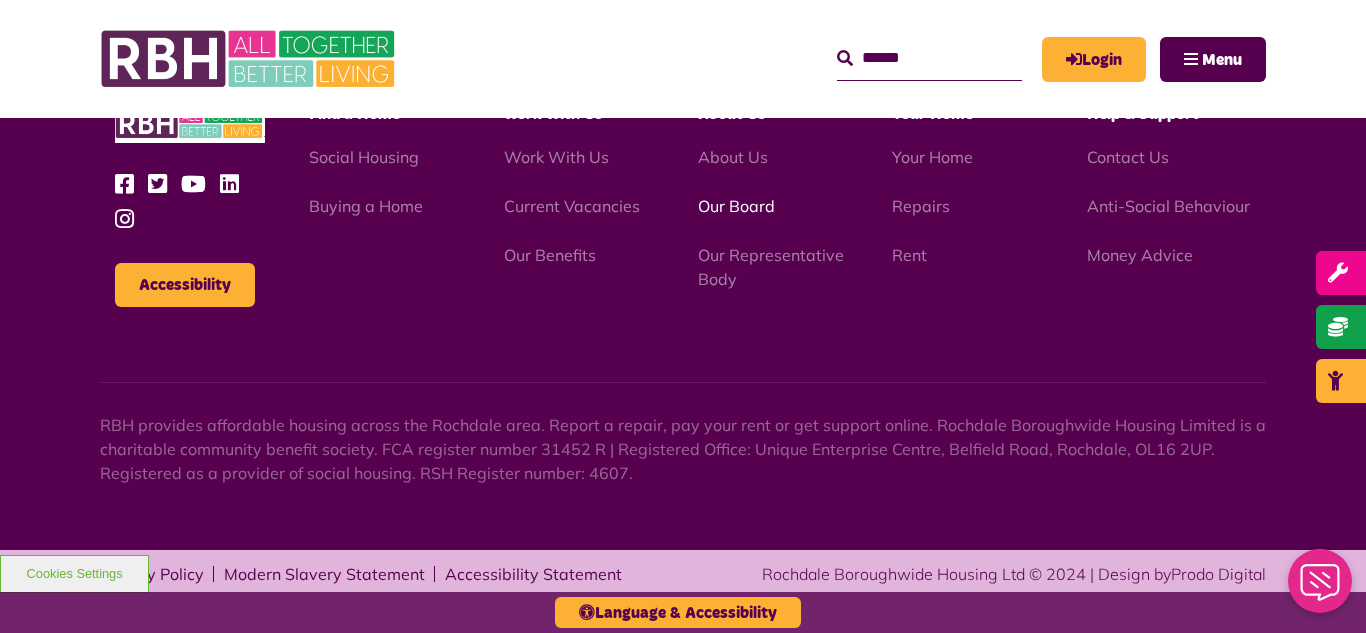 click on "Our Board" at bounding box center (736, 206) 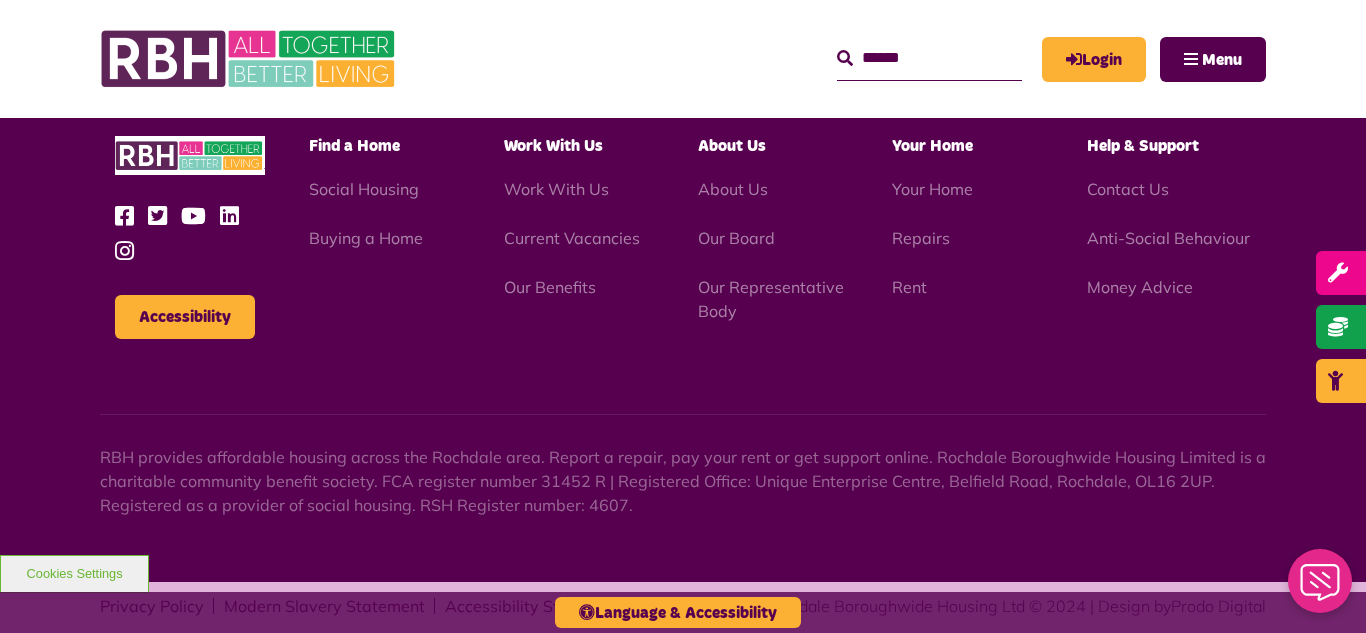 scroll, scrollTop: 5252, scrollLeft: 0, axis: vertical 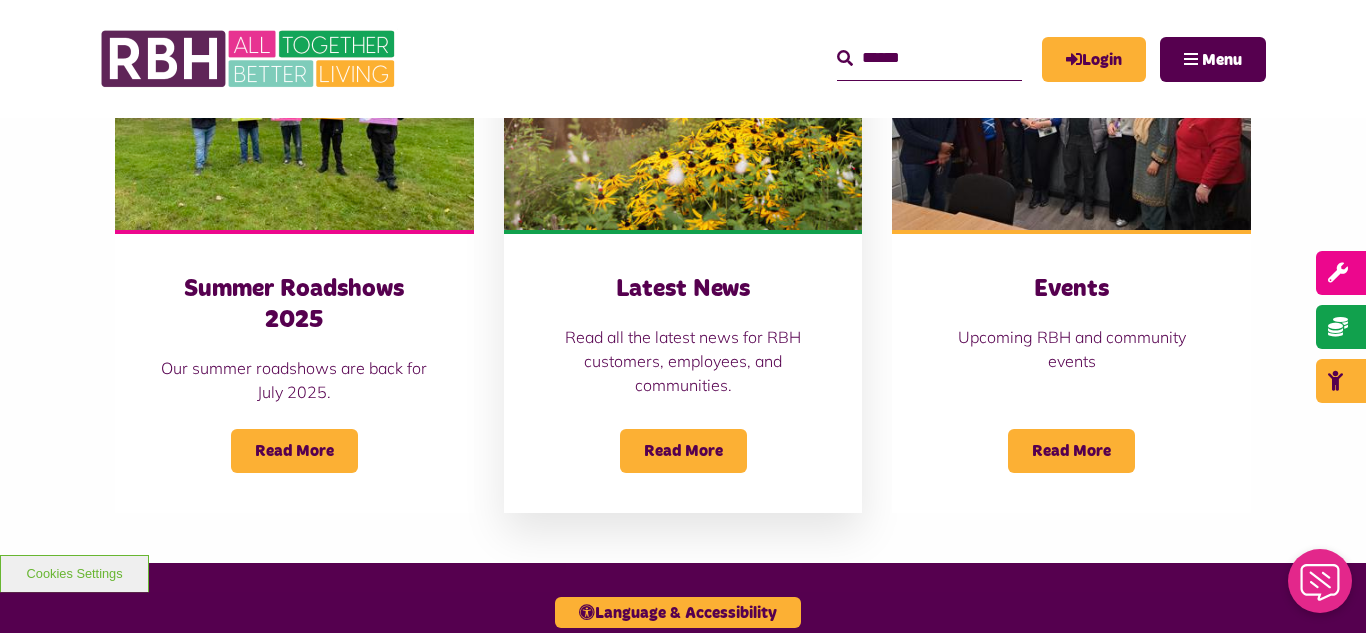 click at bounding box center (683, 118) 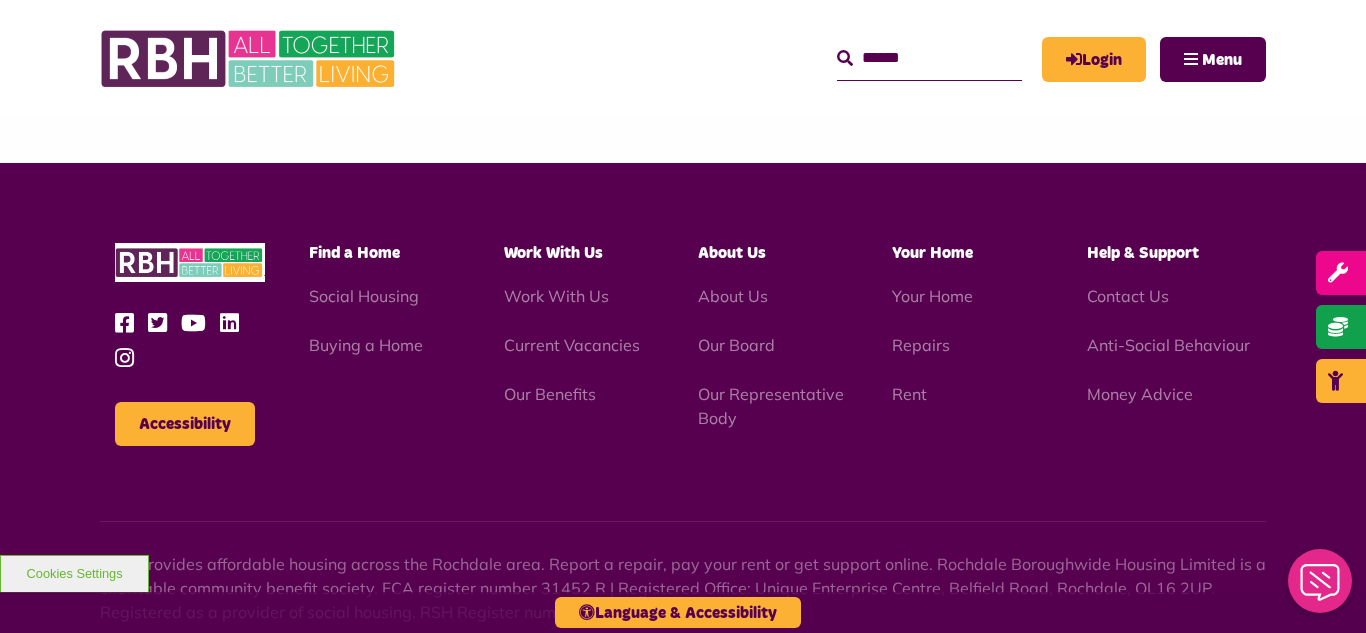 scroll, scrollTop: 2177, scrollLeft: 0, axis: vertical 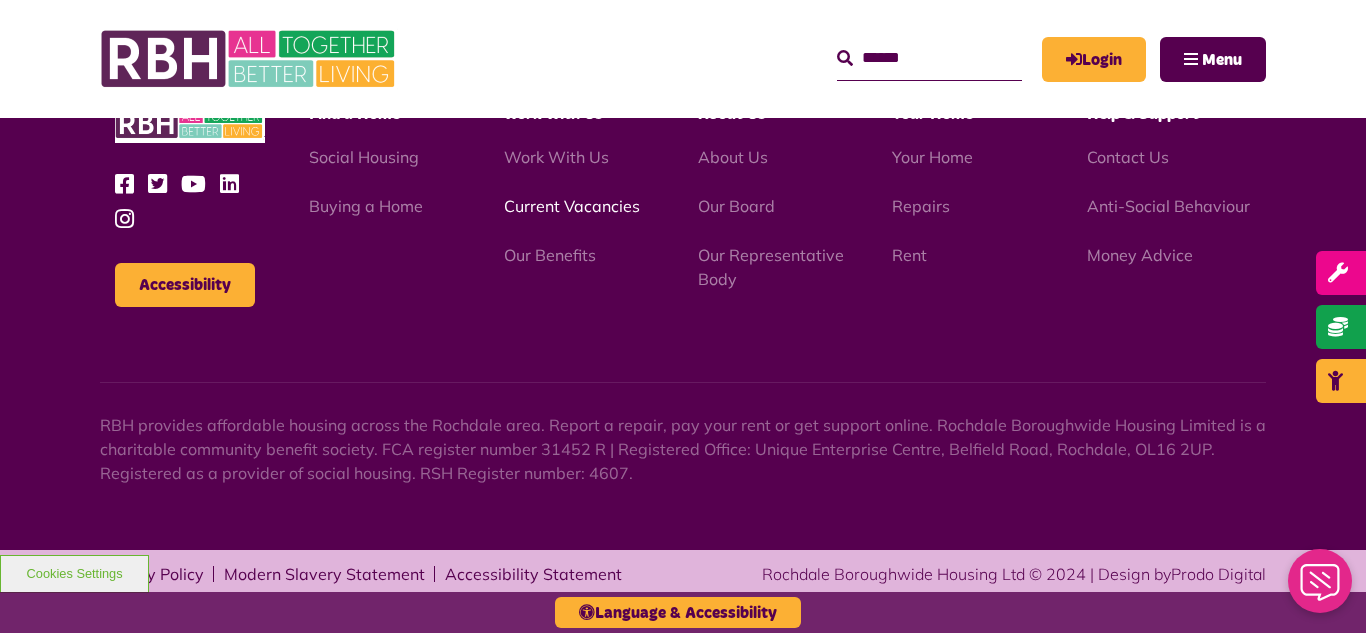 click on "Current Vacancies" at bounding box center [572, 206] 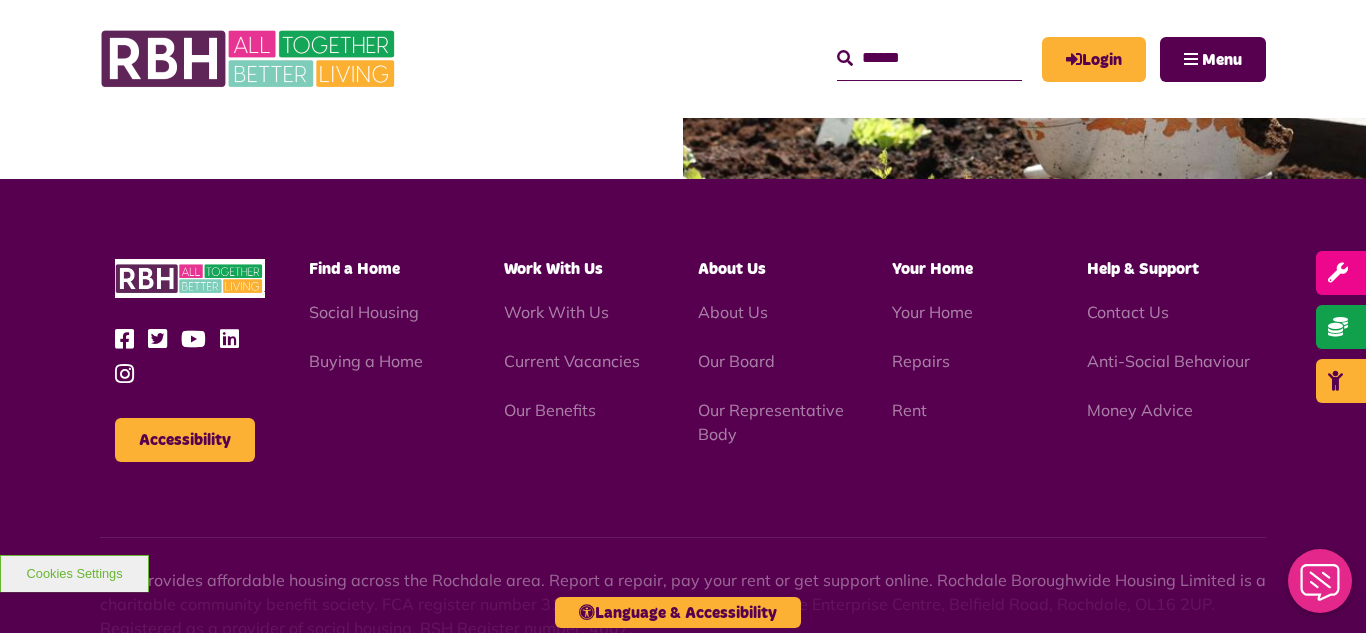 scroll, scrollTop: 2680, scrollLeft: 0, axis: vertical 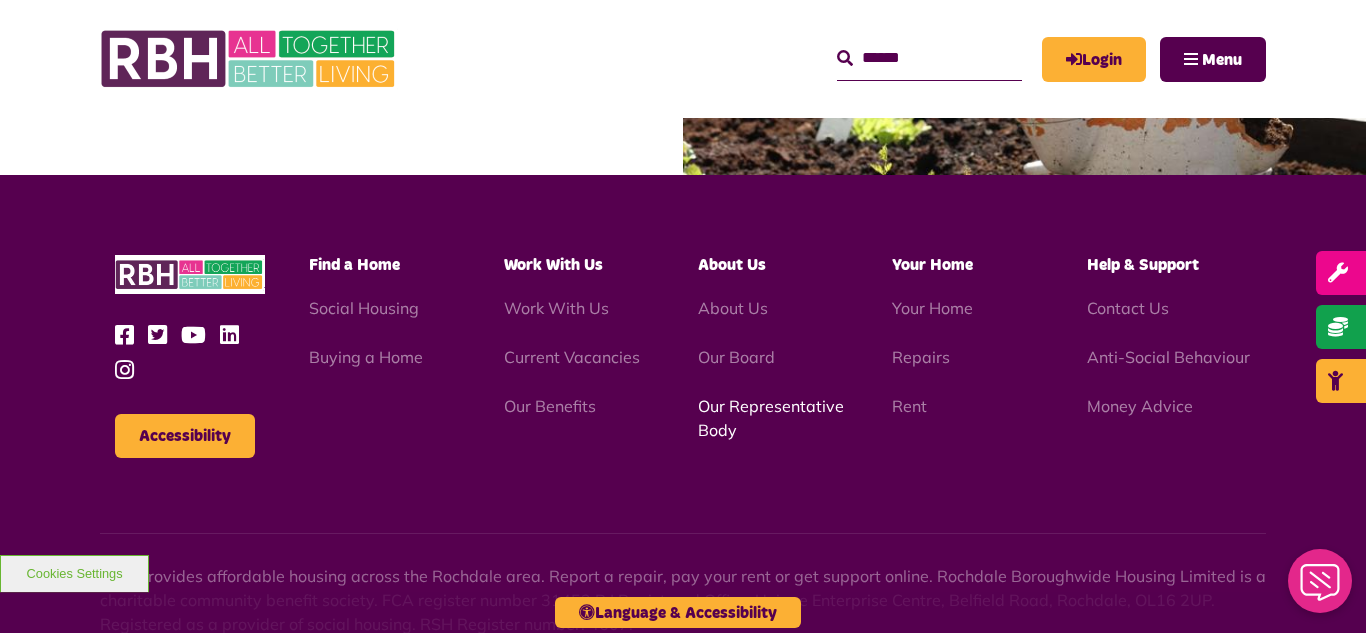 click on "Our Representative Body" at bounding box center (771, 418) 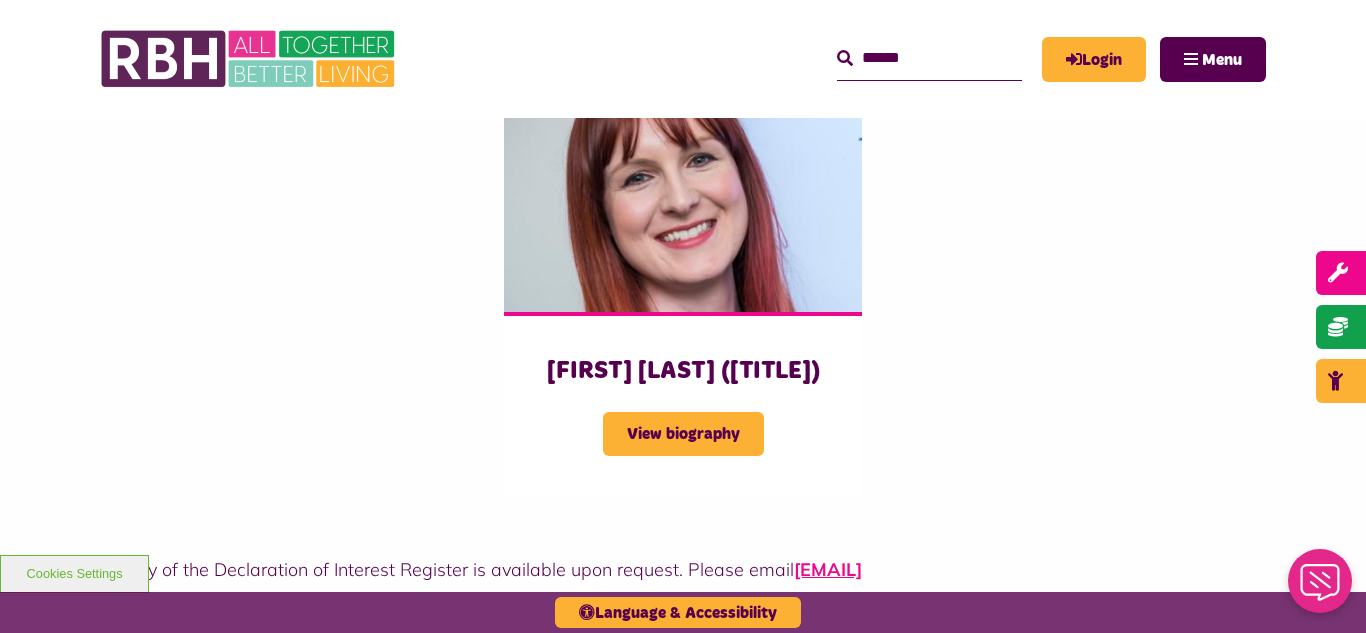 scroll, scrollTop: 4960, scrollLeft: 0, axis: vertical 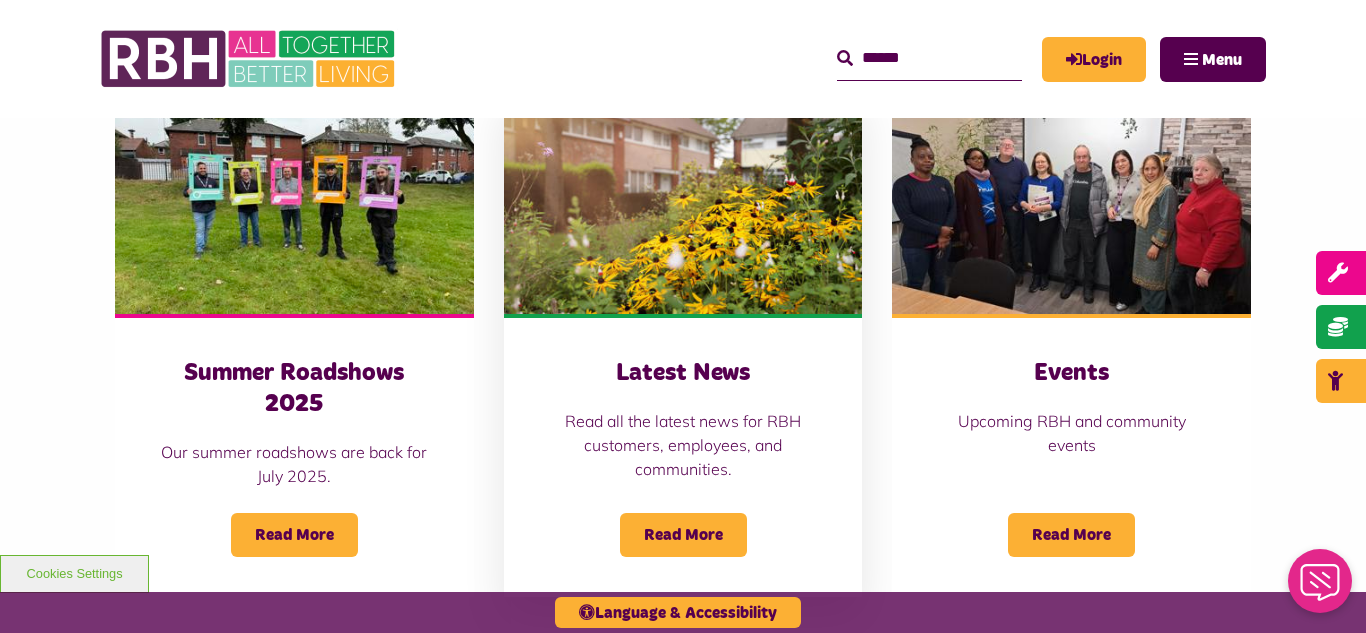 click at bounding box center [683, 202] 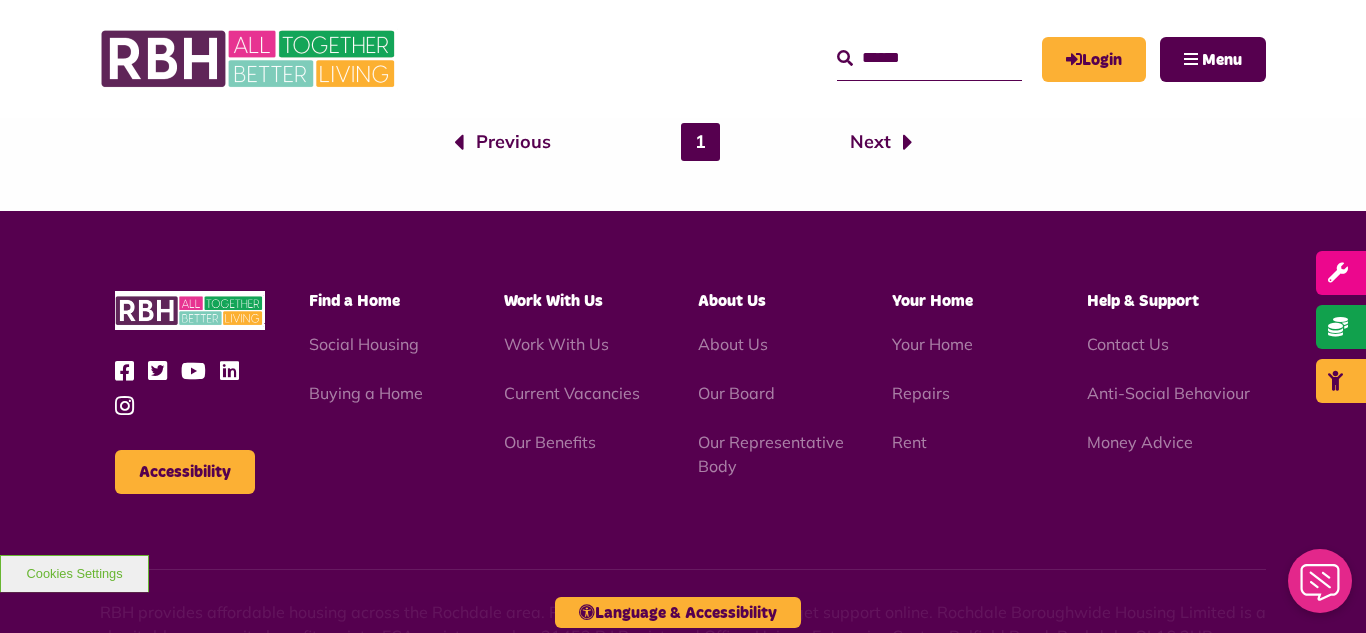 scroll, scrollTop: 2000, scrollLeft: 0, axis: vertical 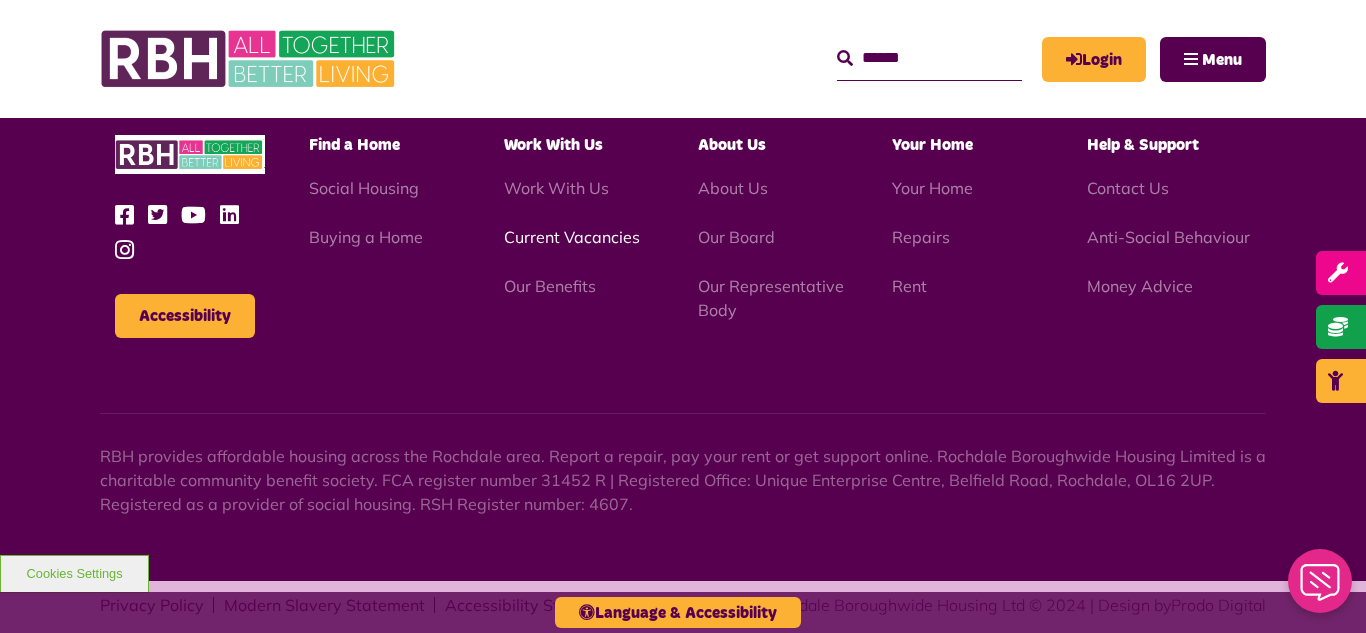 click on "Current Vacancies" at bounding box center (572, 237) 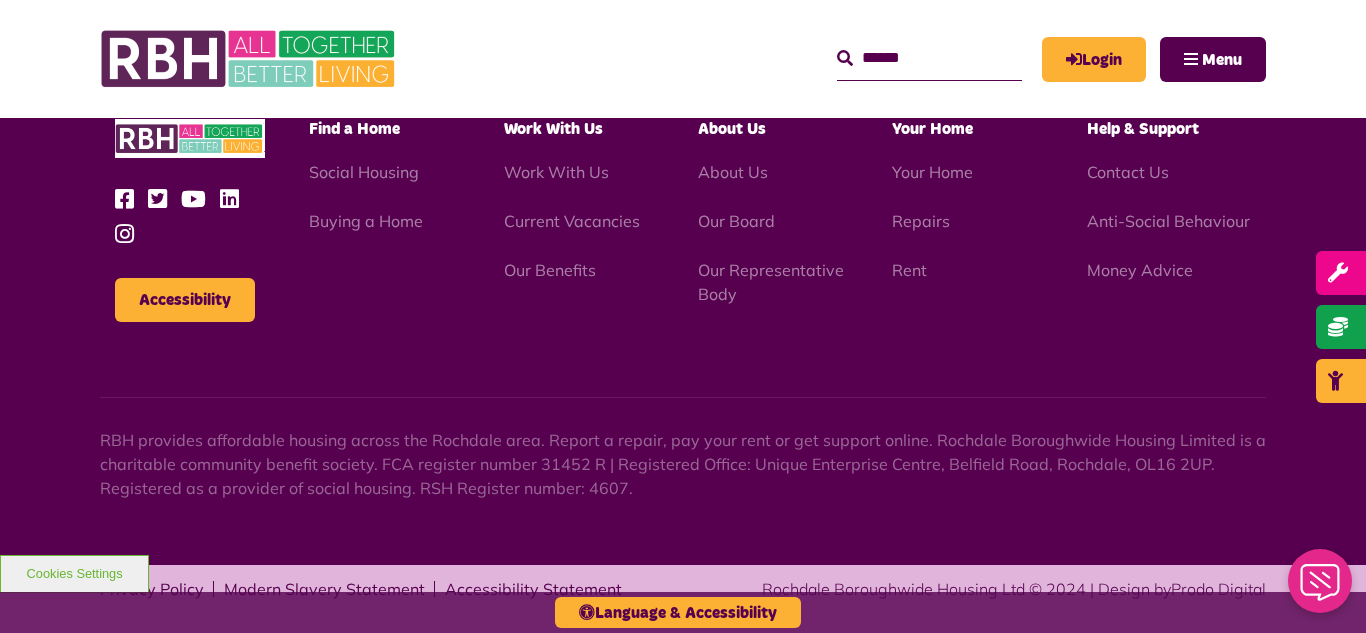 scroll, scrollTop: 2831, scrollLeft: 0, axis: vertical 